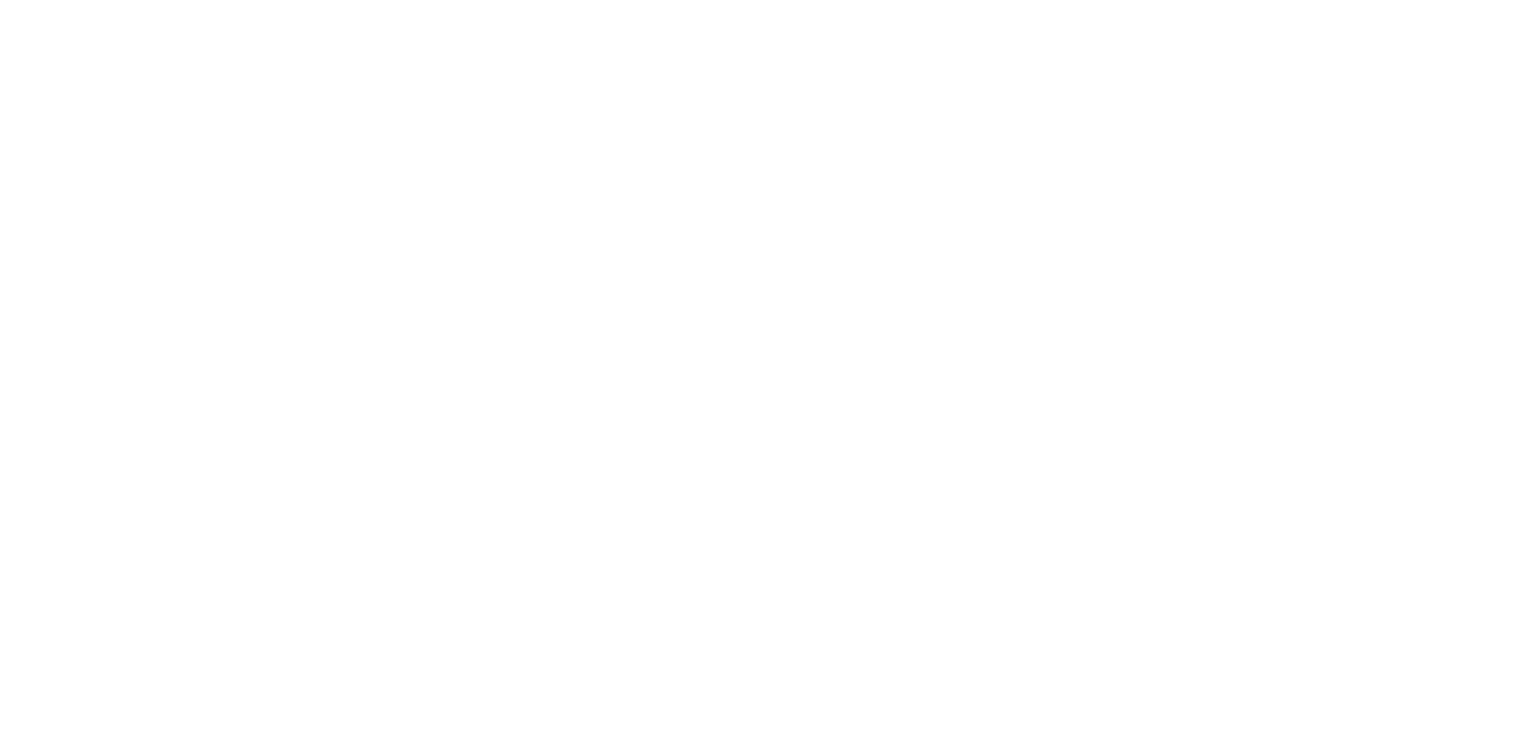 scroll, scrollTop: 0, scrollLeft: 0, axis: both 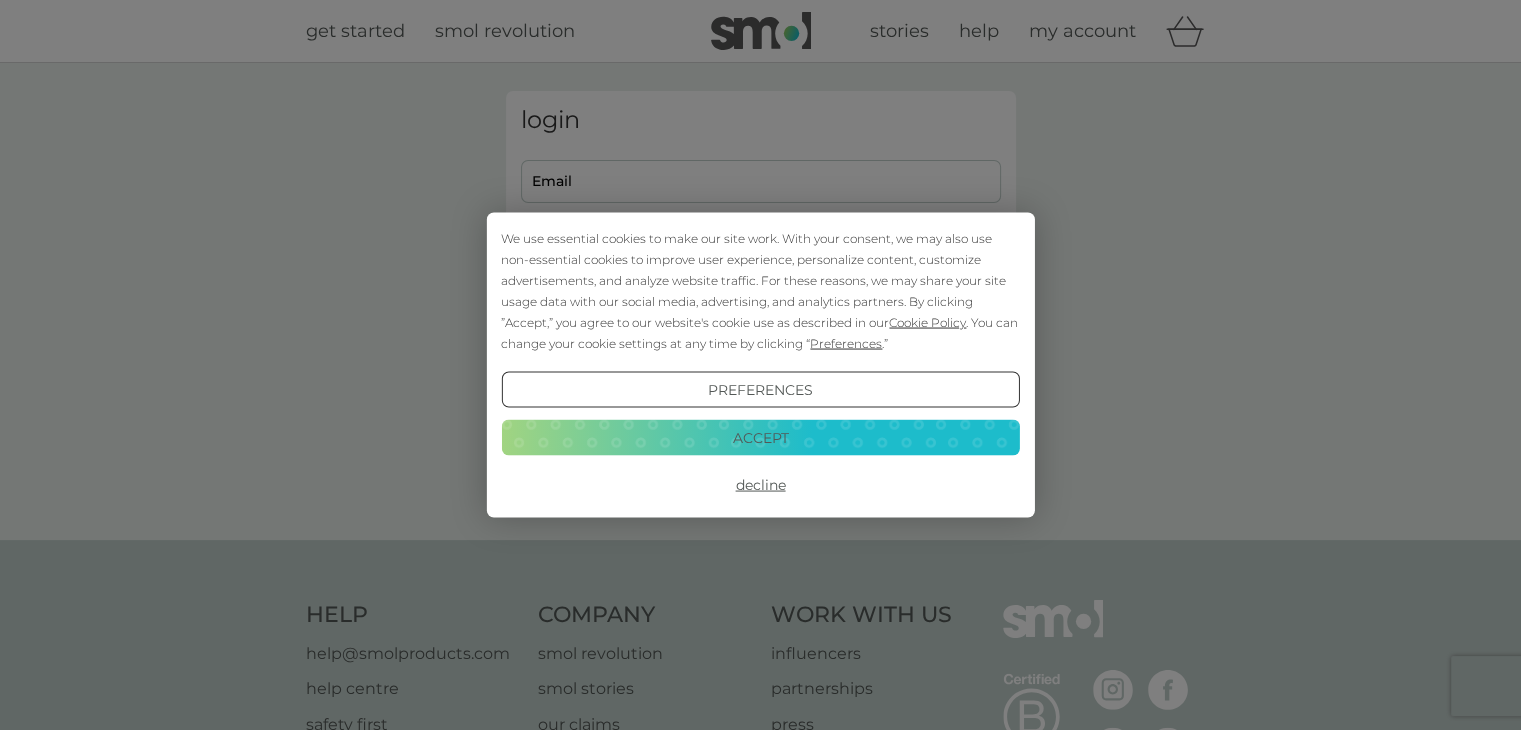 click on "Decline" at bounding box center [760, 485] 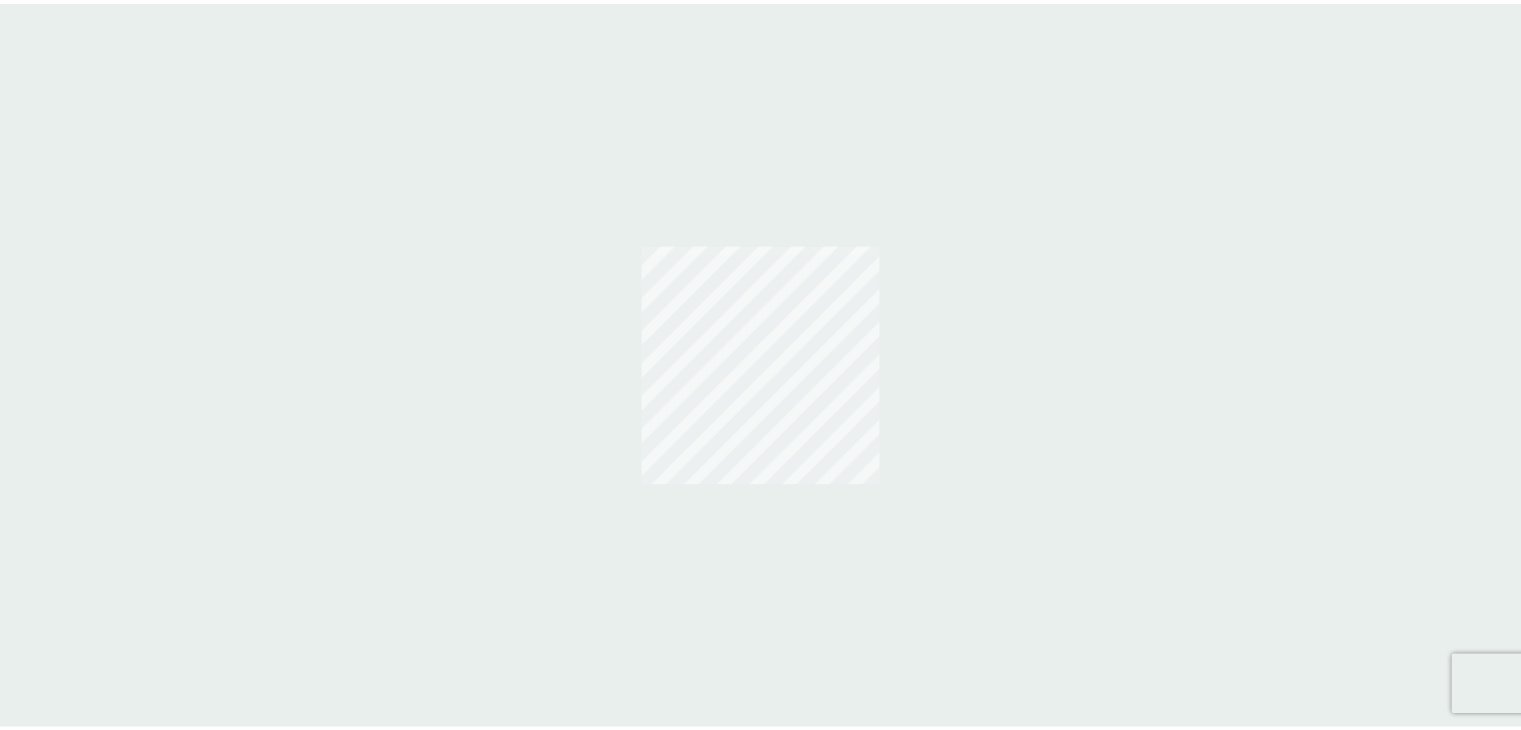 scroll, scrollTop: 0, scrollLeft: 0, axis: both 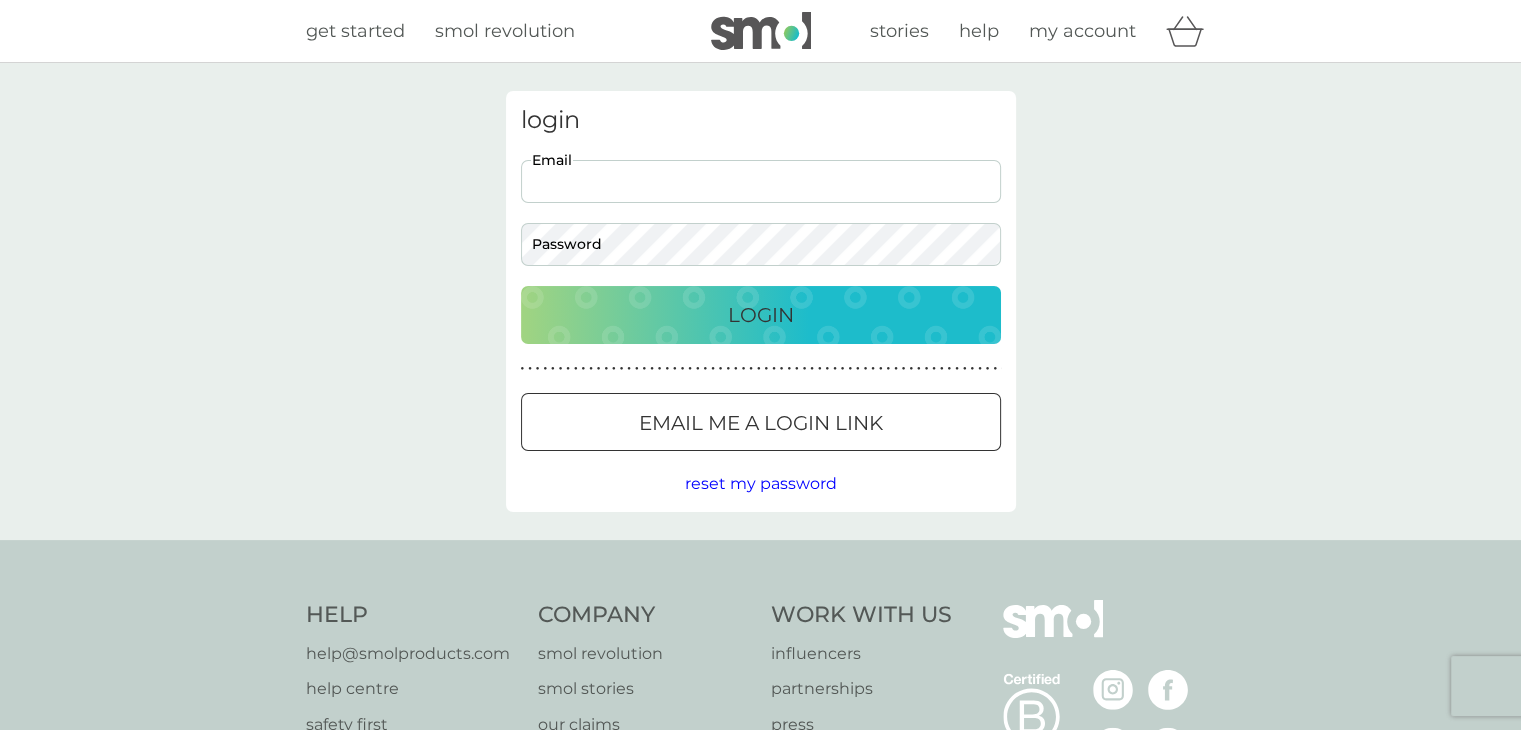 click on "Email" at bounding box center (761, 181) 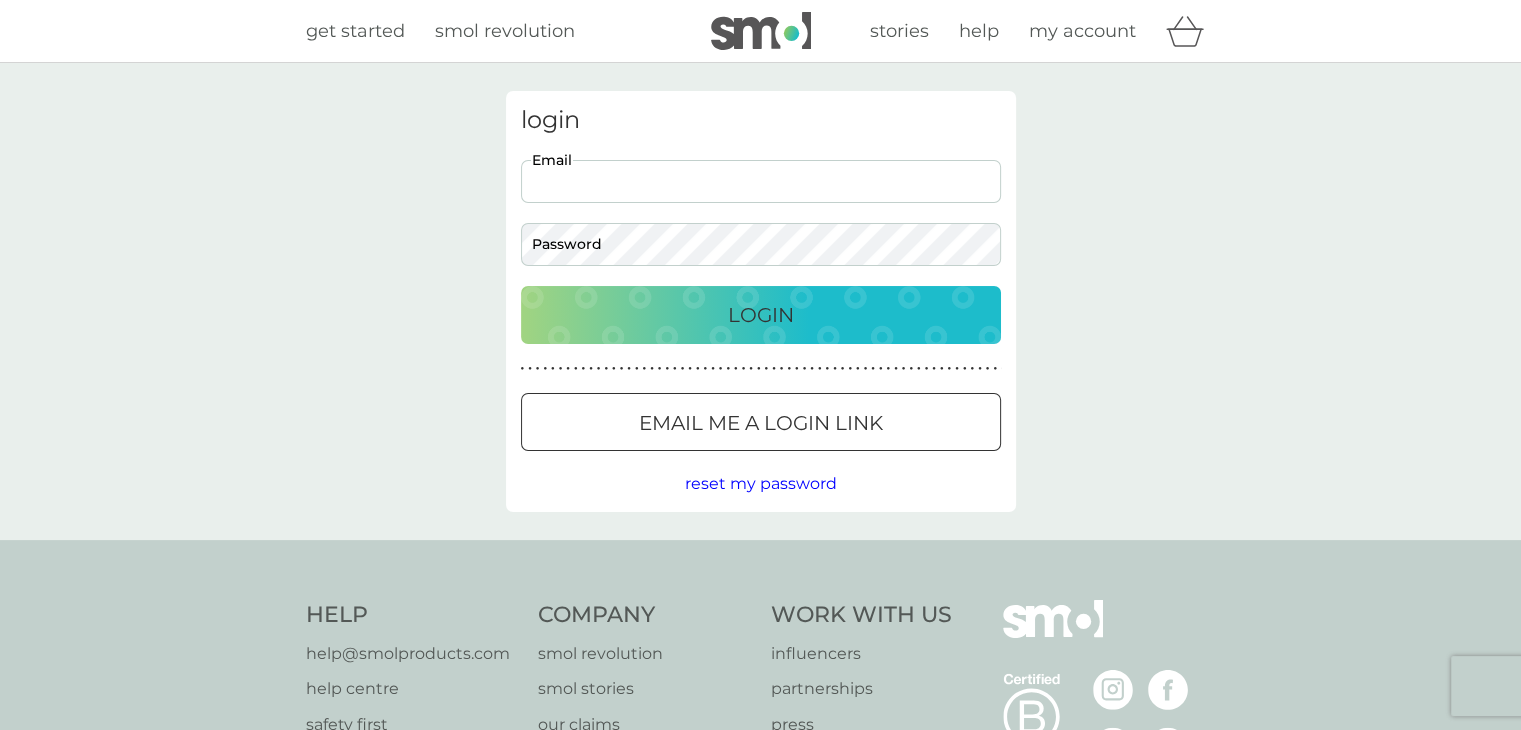 type on "[EMAIL]" 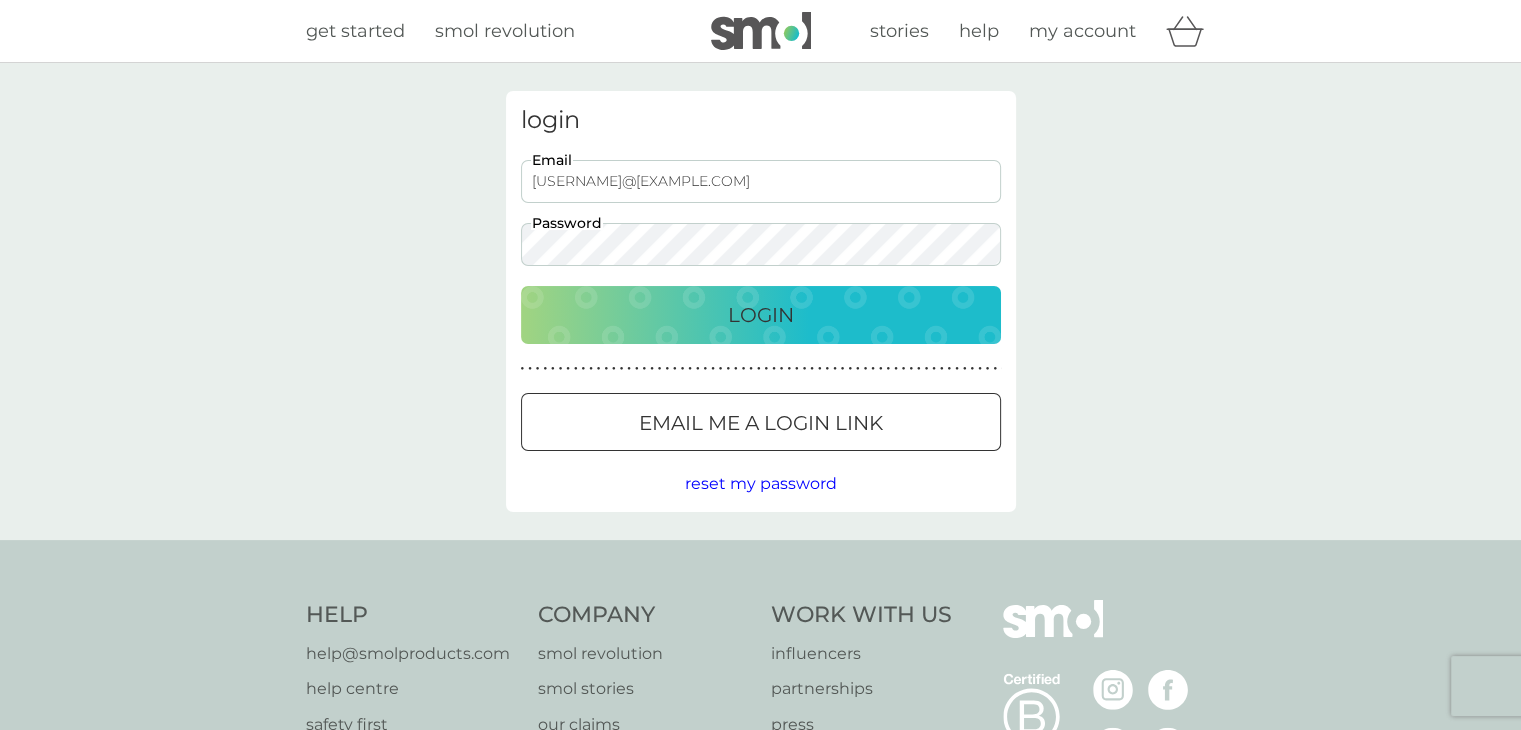 click on "Login" at bounding box center [761, 315] 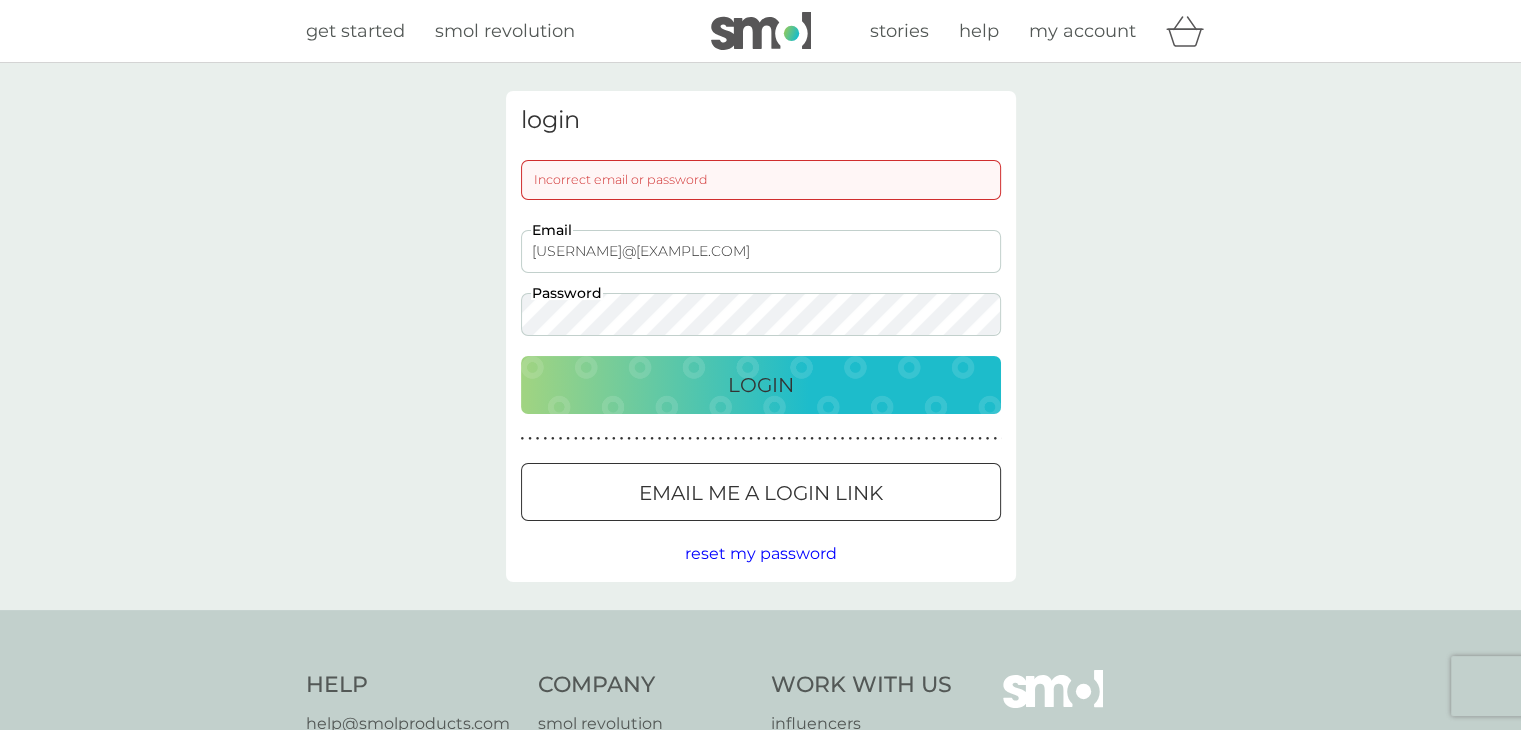 click on "Login" at bounding box center (761, 385) 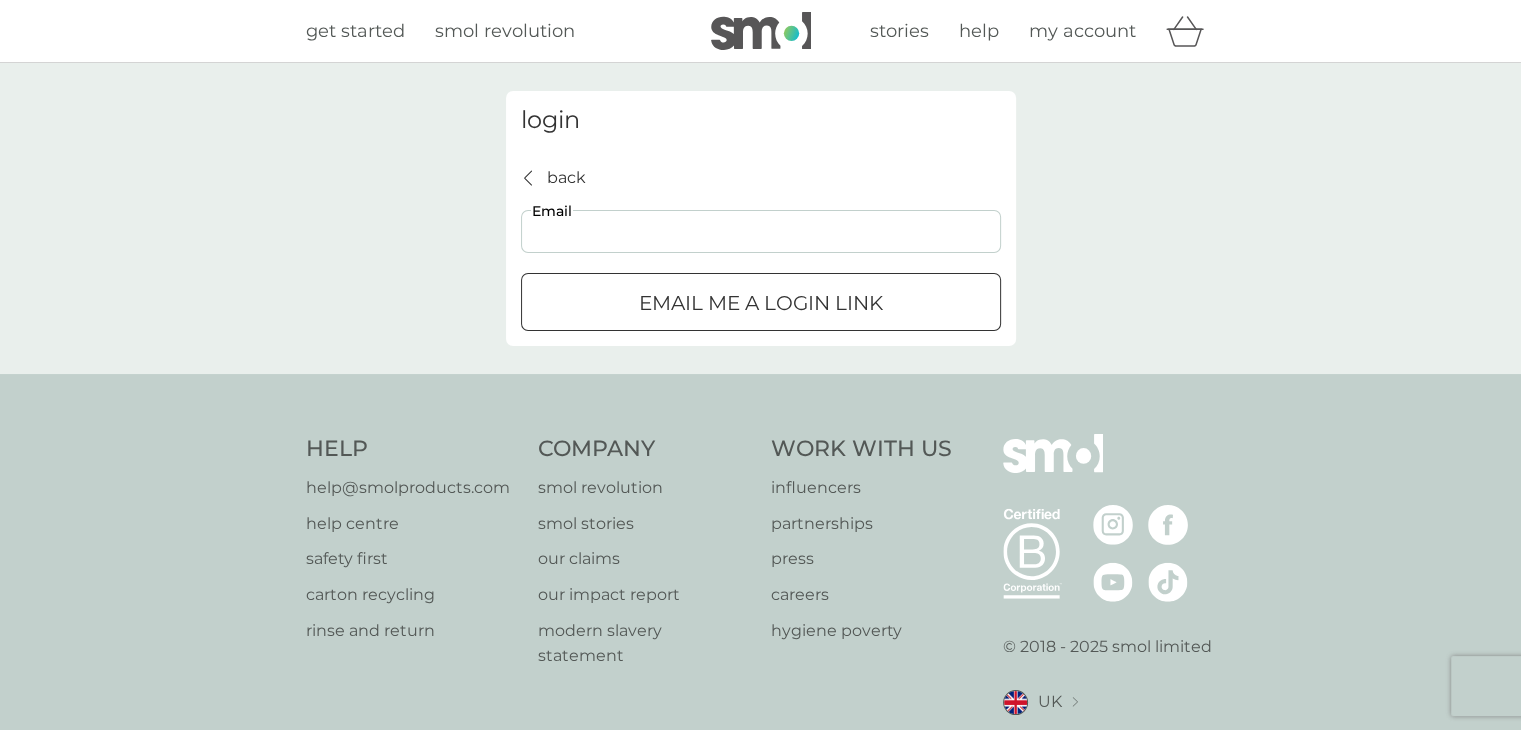 click on "Email" at bounding box center (761, 231) 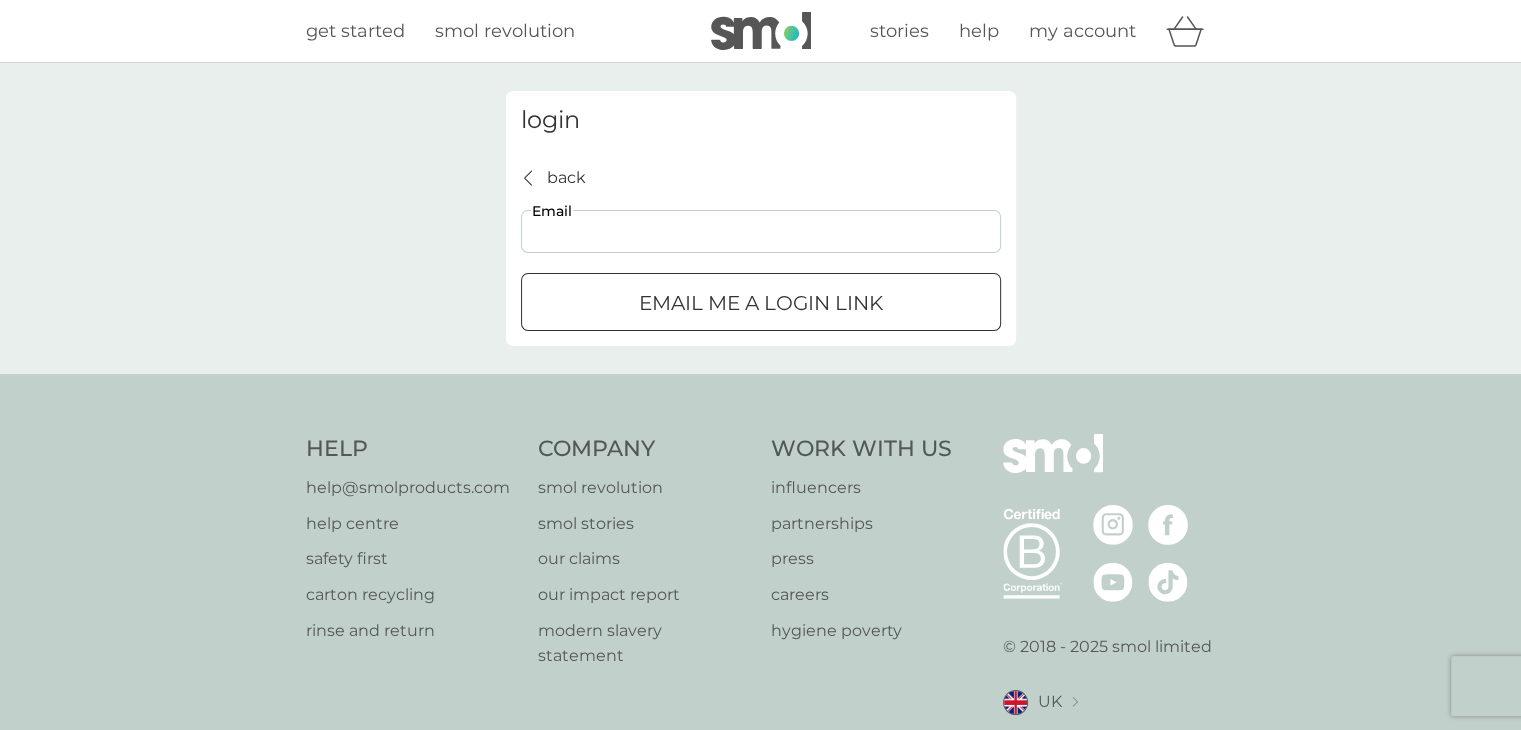 type on "woodmary37@gmail.com" 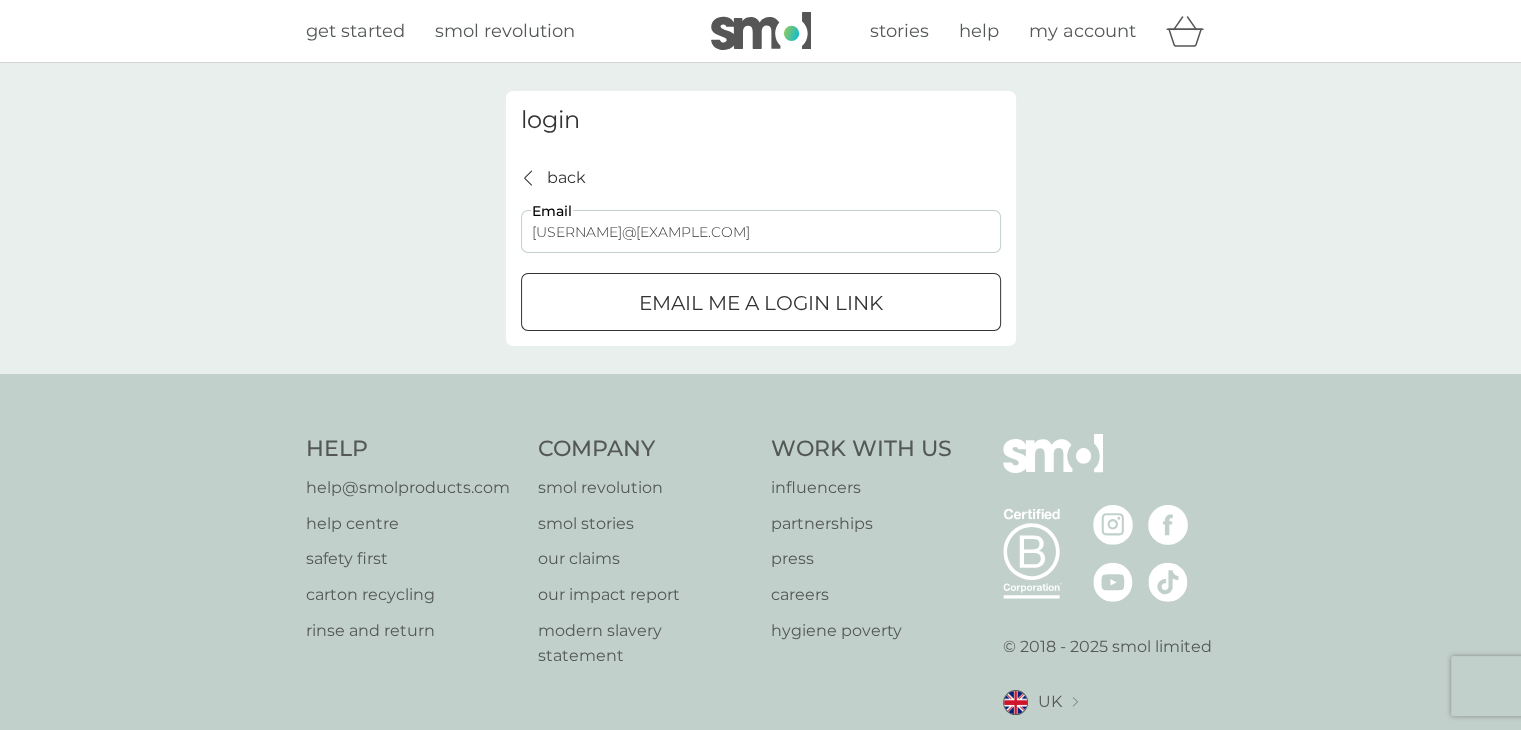click on "Email me a login link" at bounding box center (761, 303) 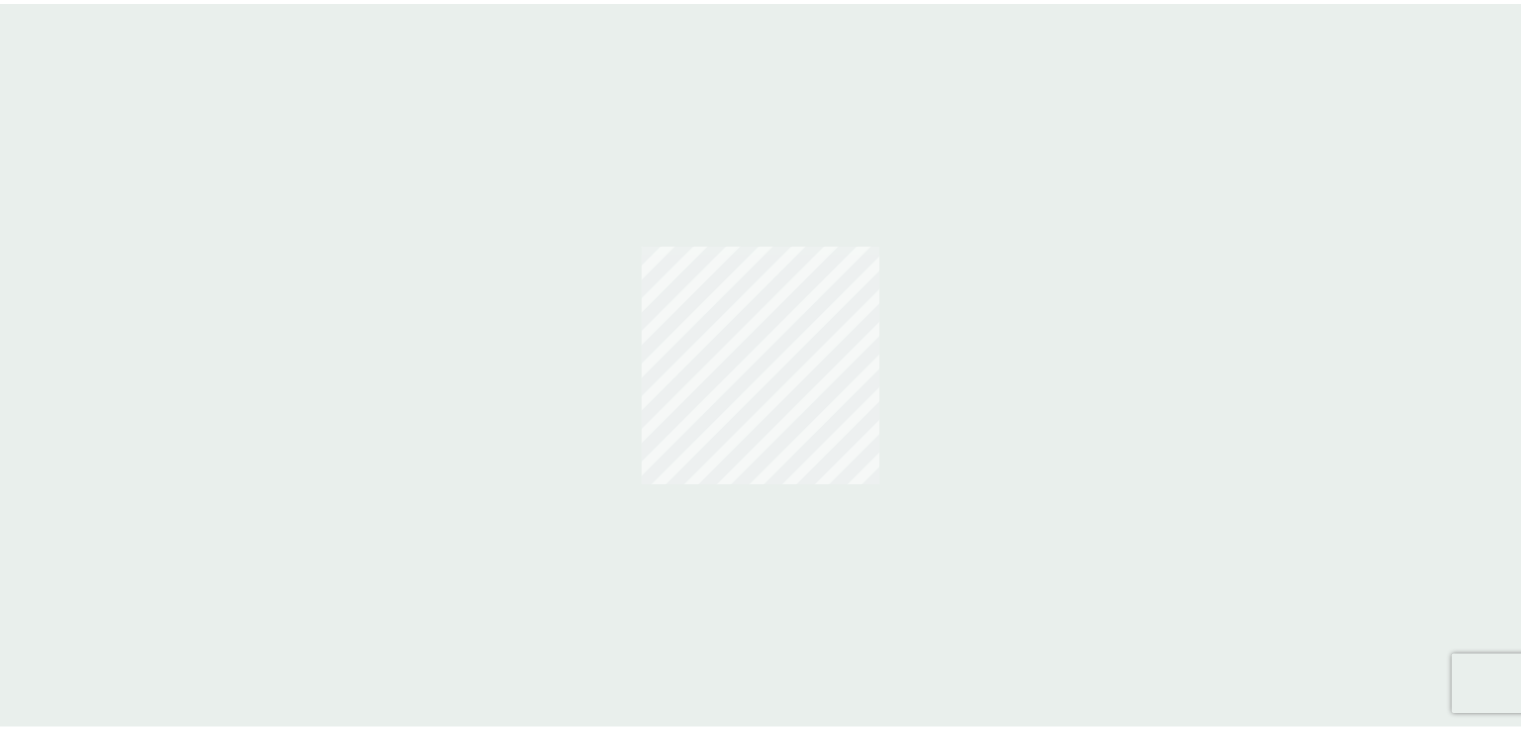 scroll, scrollTop: 0, scrollLeft: 0, axis: both 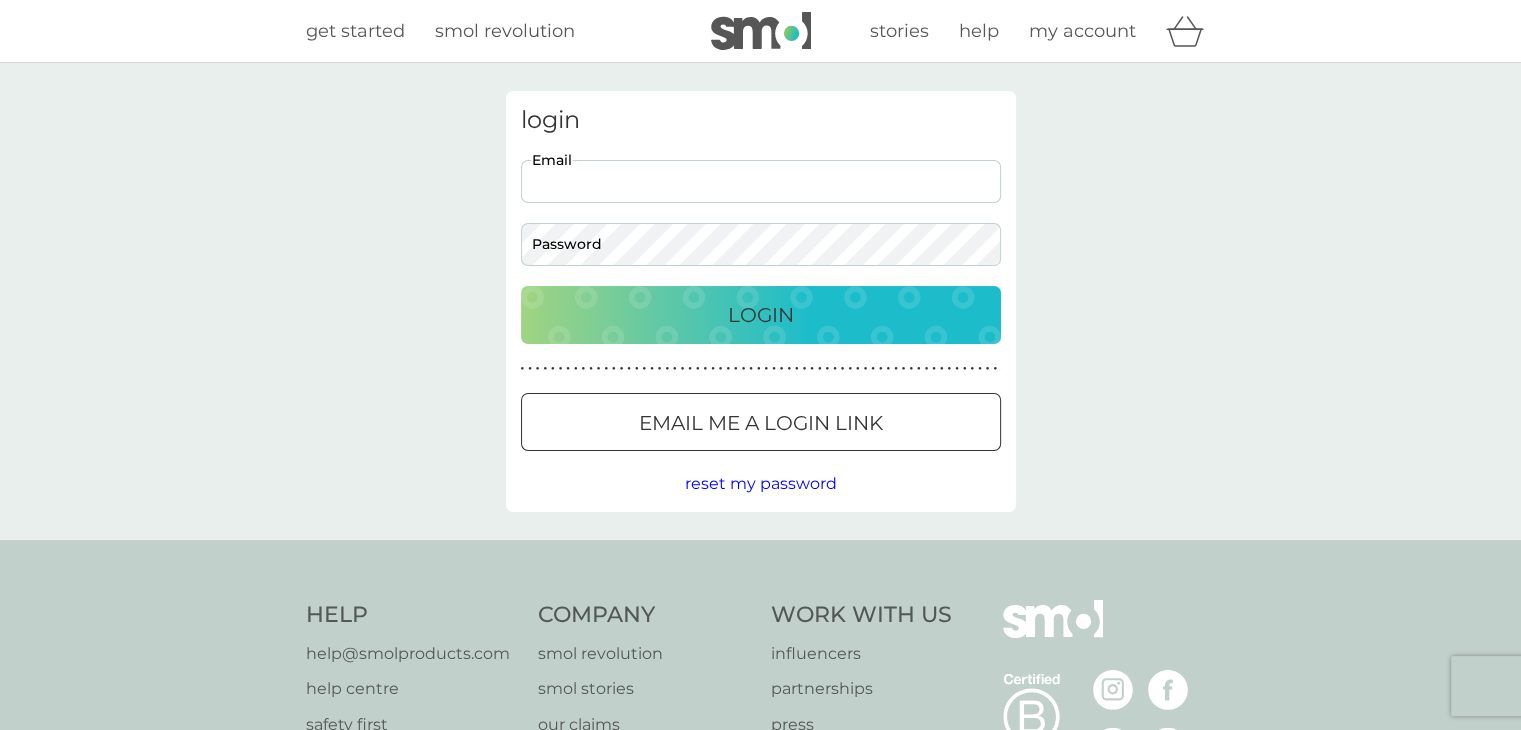 click on "Email" at bounding box center (761, 181) 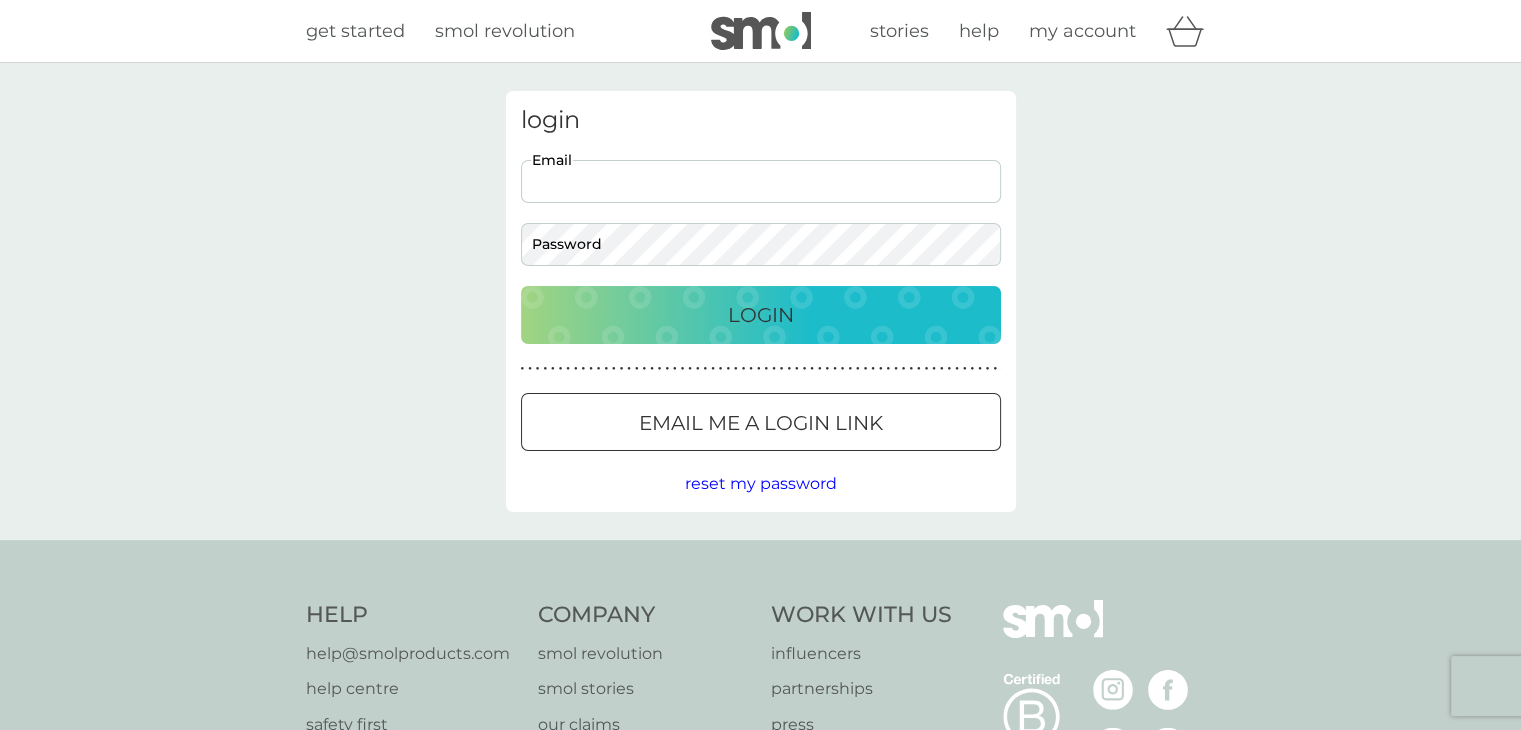 type on "[EMAIL]" 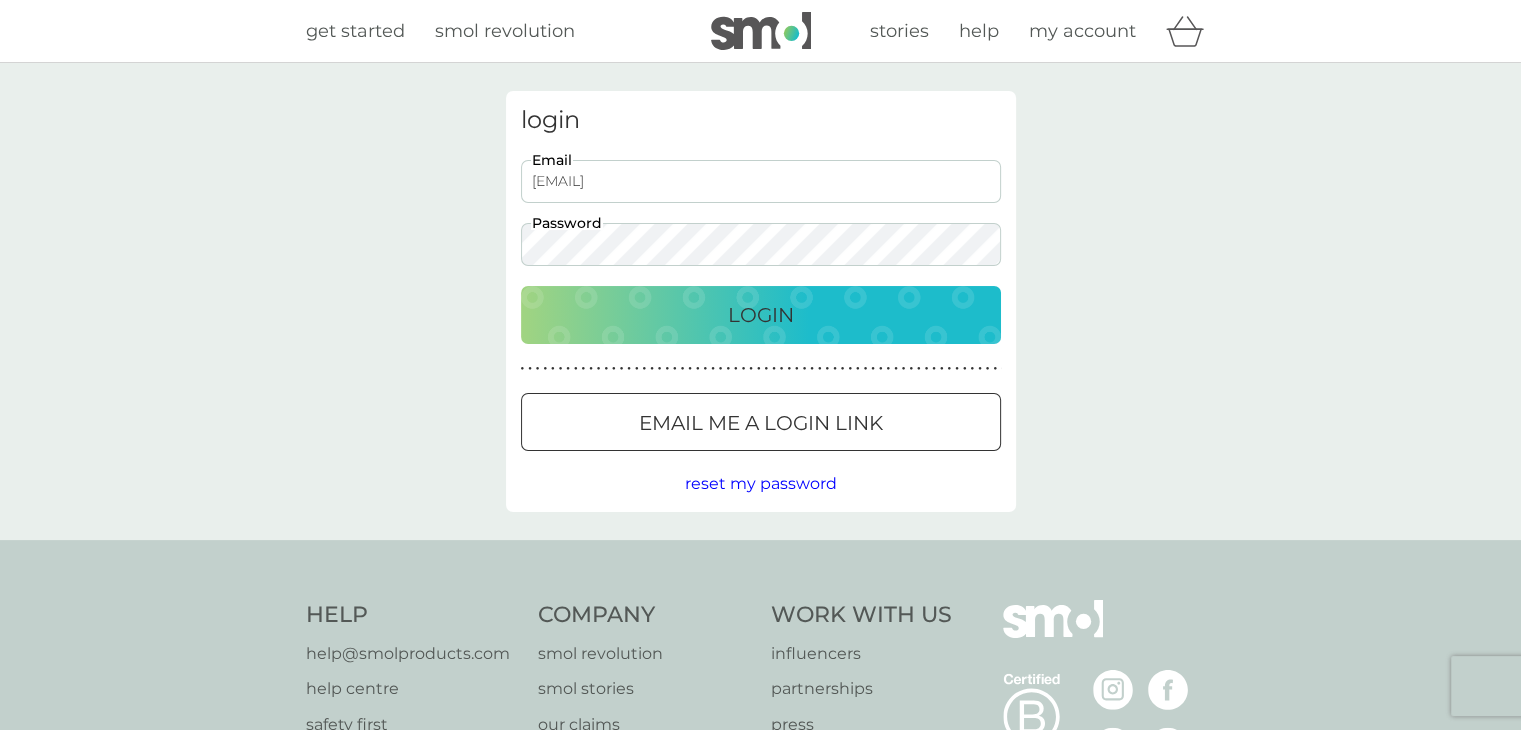 click on "Login" at bounding box center (761, 315) 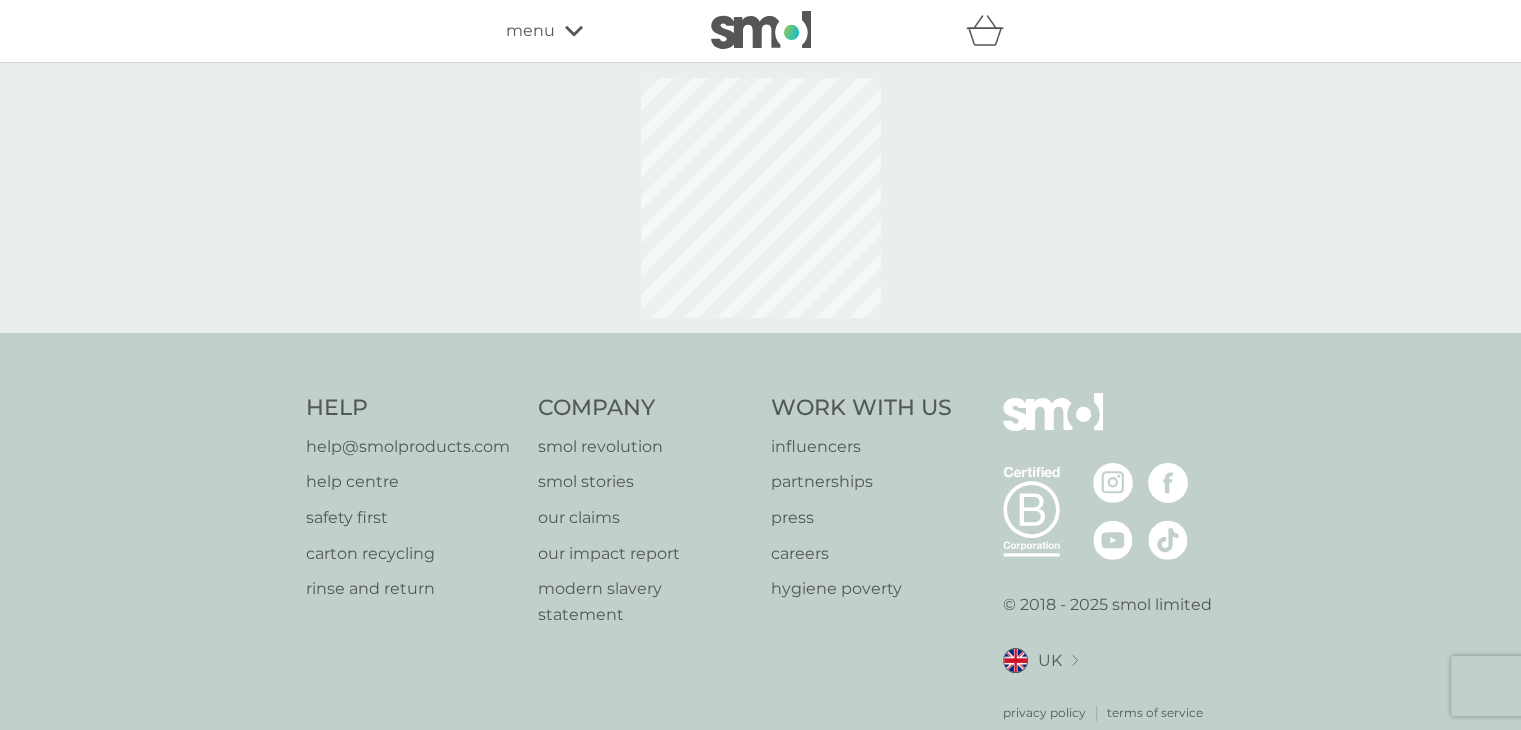 select on "112" 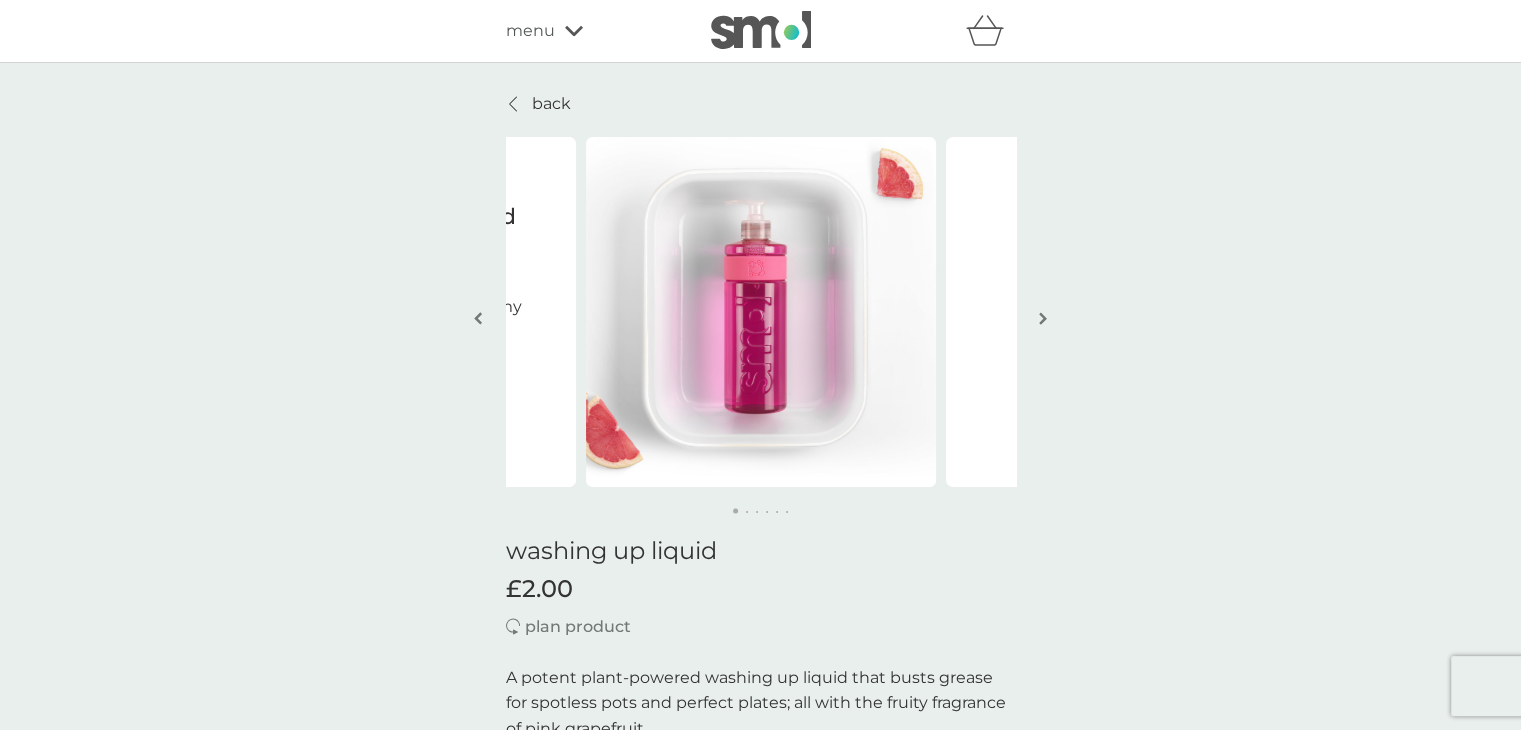click 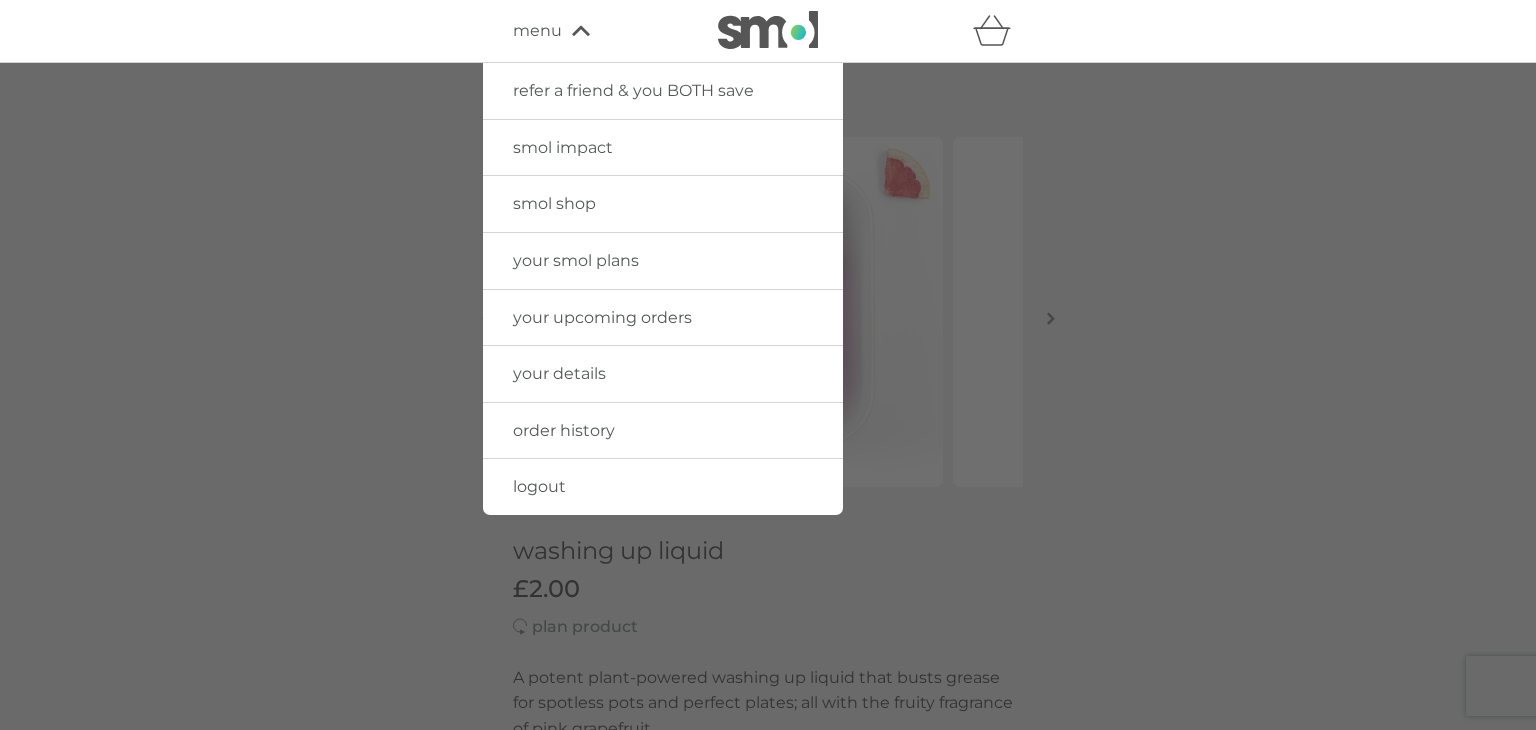 click on "your upcoming orders" at bounding box center (602, 317) 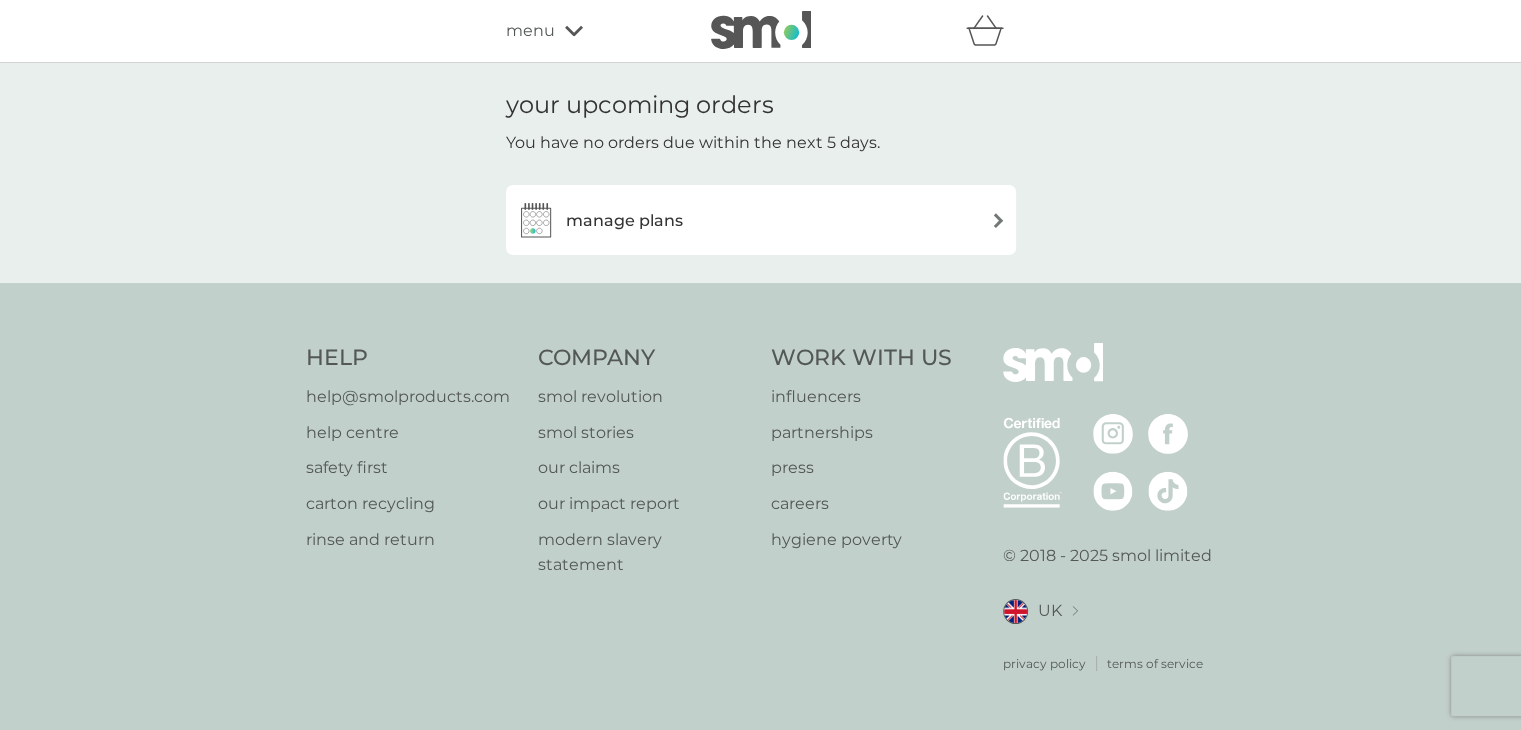 click at bounding box center [998, 220] 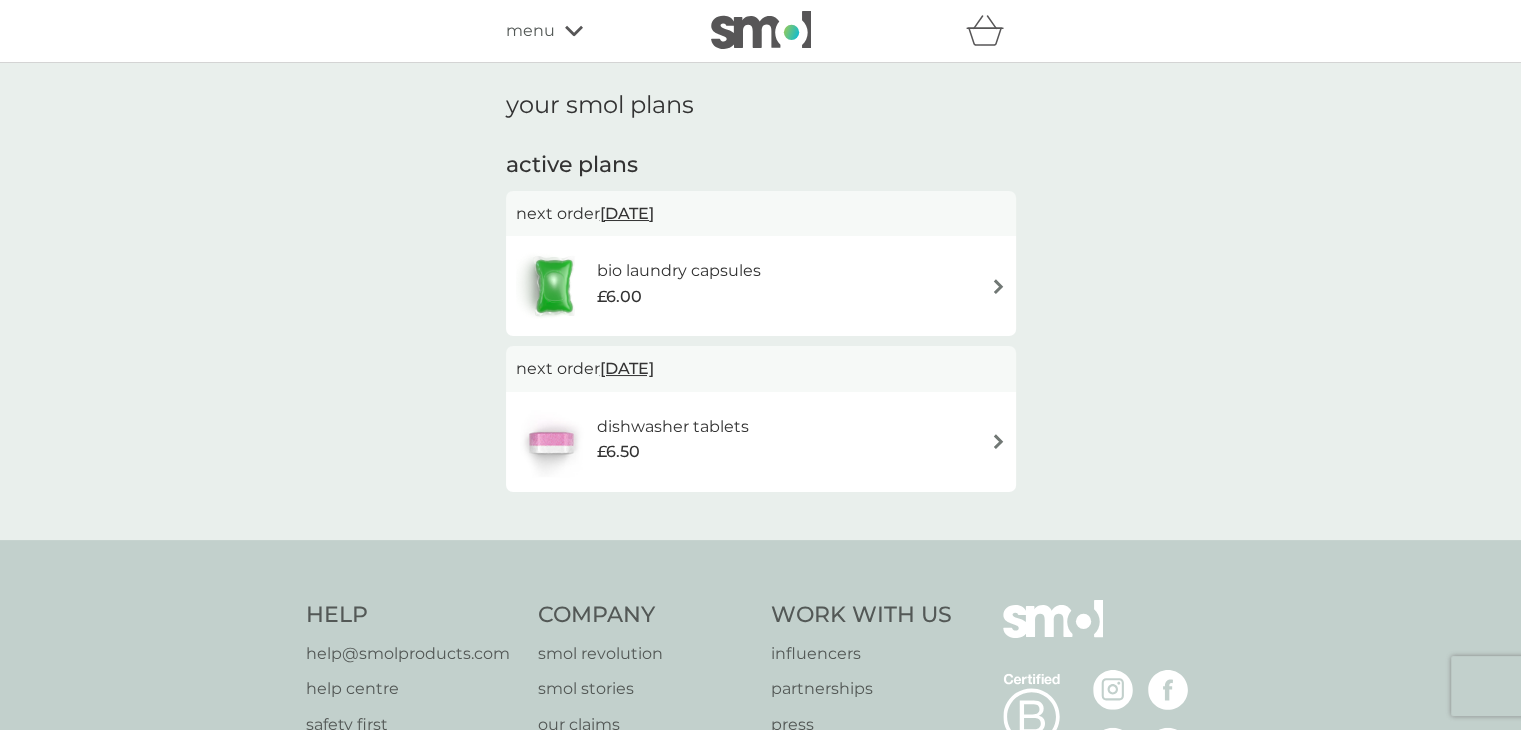click at bounding box center (998, 286) 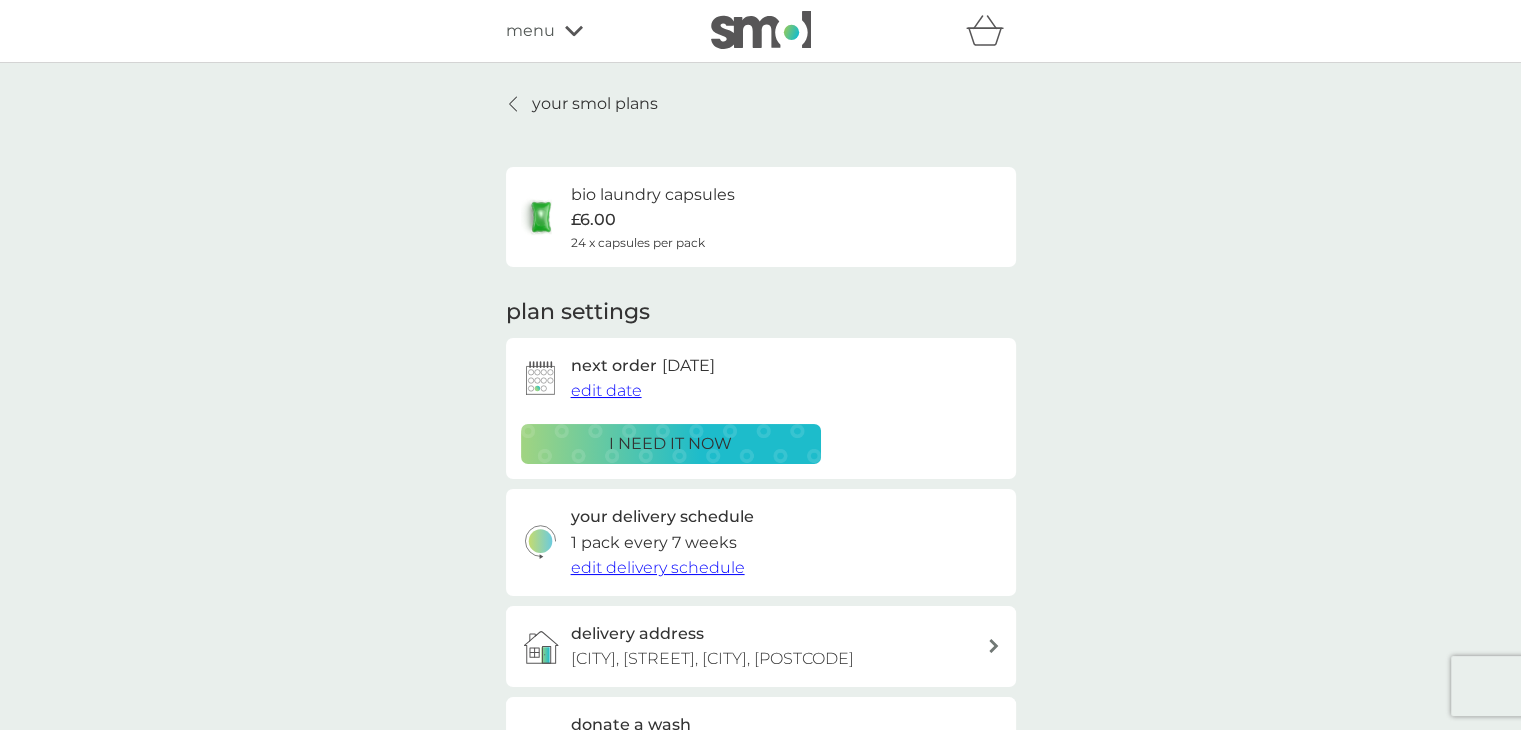click on "edit delivery schedule" at bounding box center (658, 567) 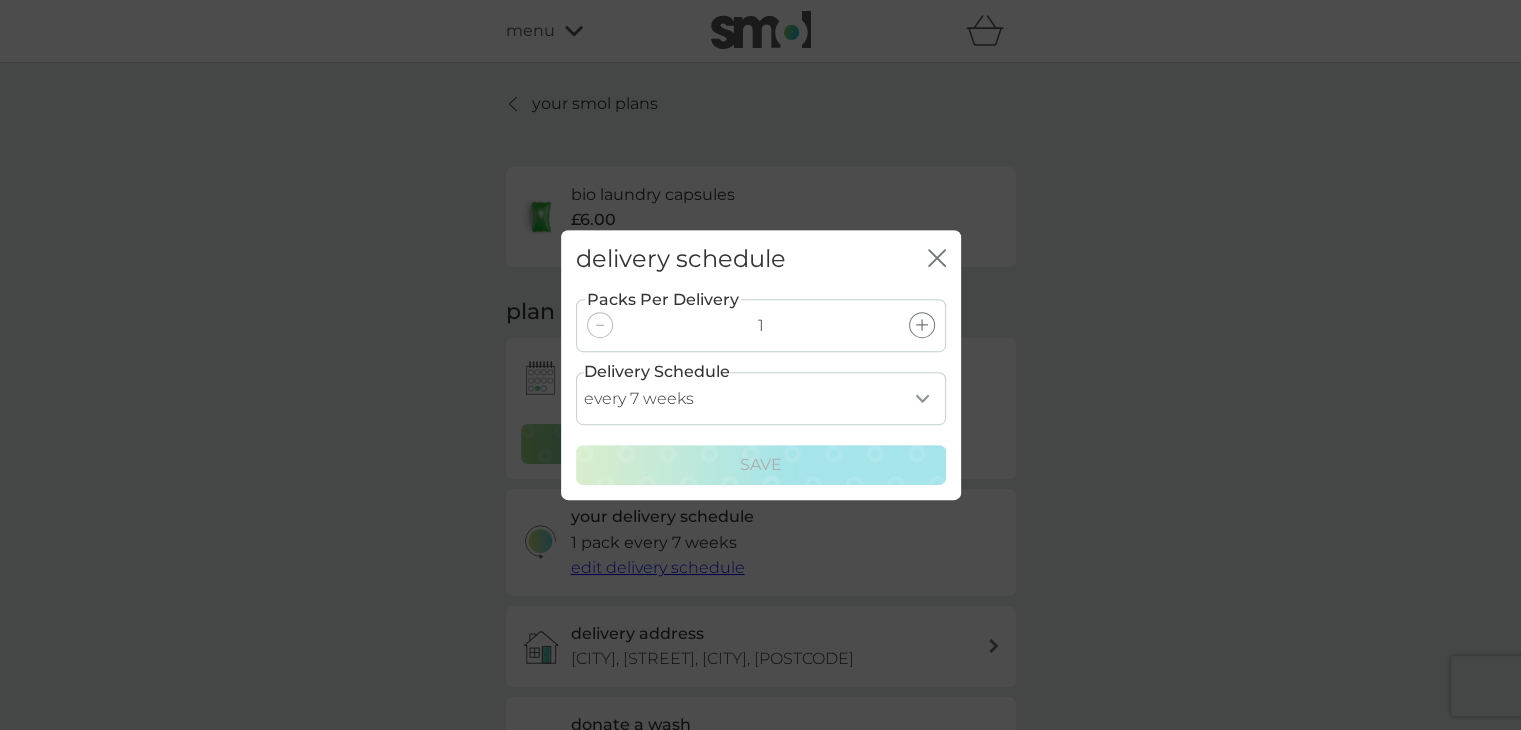 click on "every 1 week every 2 weeks every 3 weeks every 4 weeks every 5 weeks every 6 weeks every 7 weeks every 8 weeks every 9 weeks every 10 weeks every 11 weeks every 12 weeks every 13 weeks every 14 weeks every 15 weeks every 16 weeks every 17 weeks" at bounding box center [761, 398] 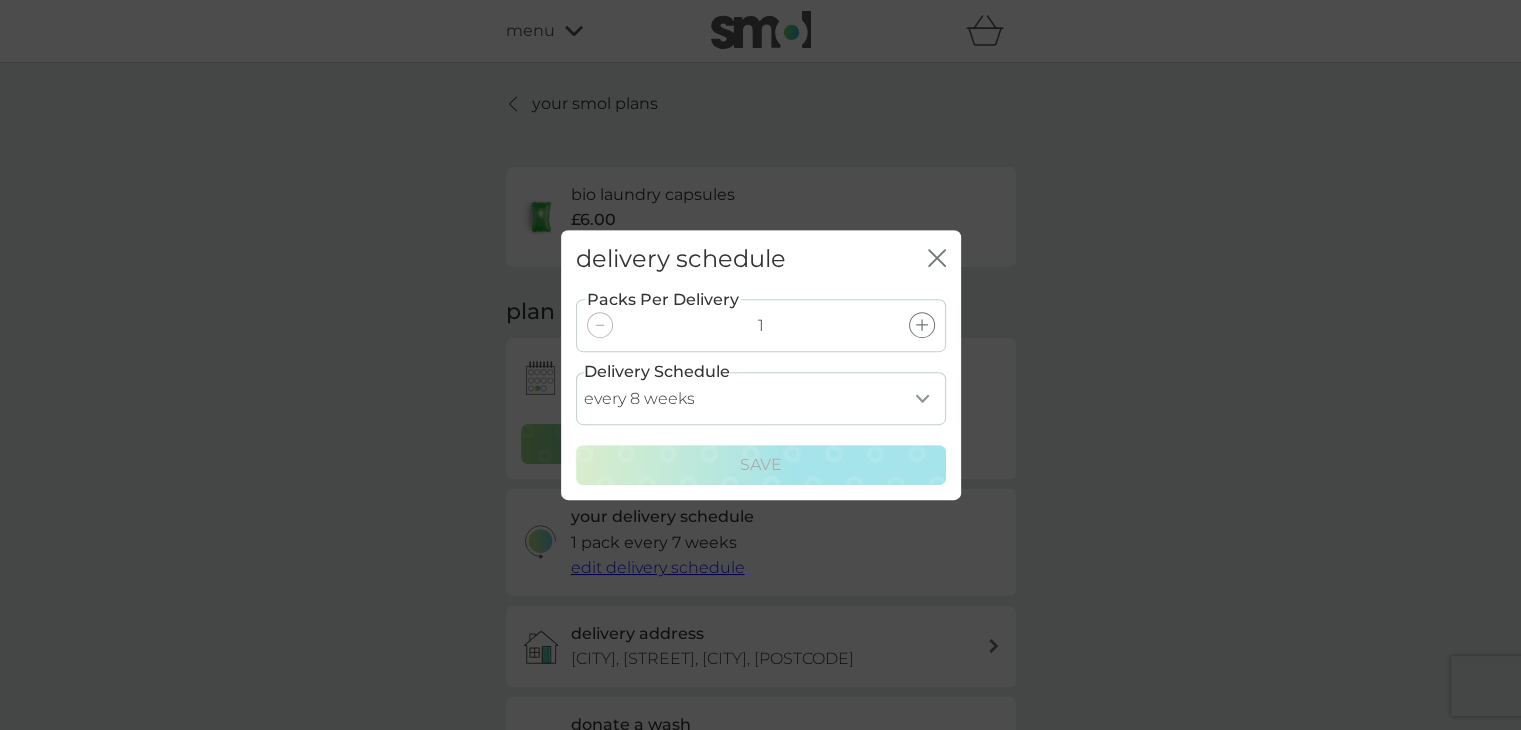 click on "every 1 week every 2 weeks every 3 weeks every 4 weeks every 5 weeks every 6 weeks every 7 weeks every 8 weeks every 9 weeks every 10 weeks every 11 weeks every 12 weeks every 13 weeks every 14 weeks every 15 weeks every 16 weeks every 17 weeks" at bounding box center [761, 398] 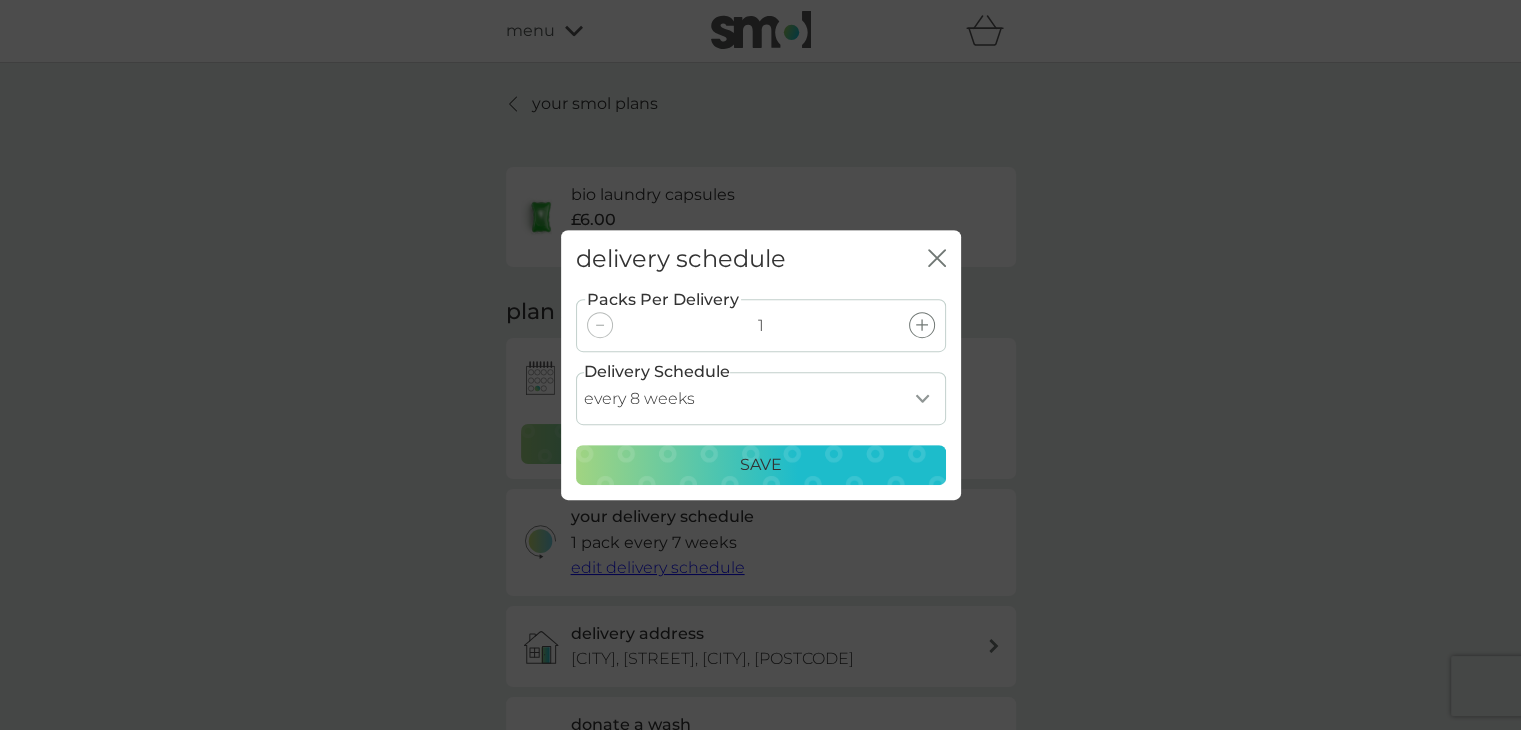 click on "Save" at bounding box center [761, 465] 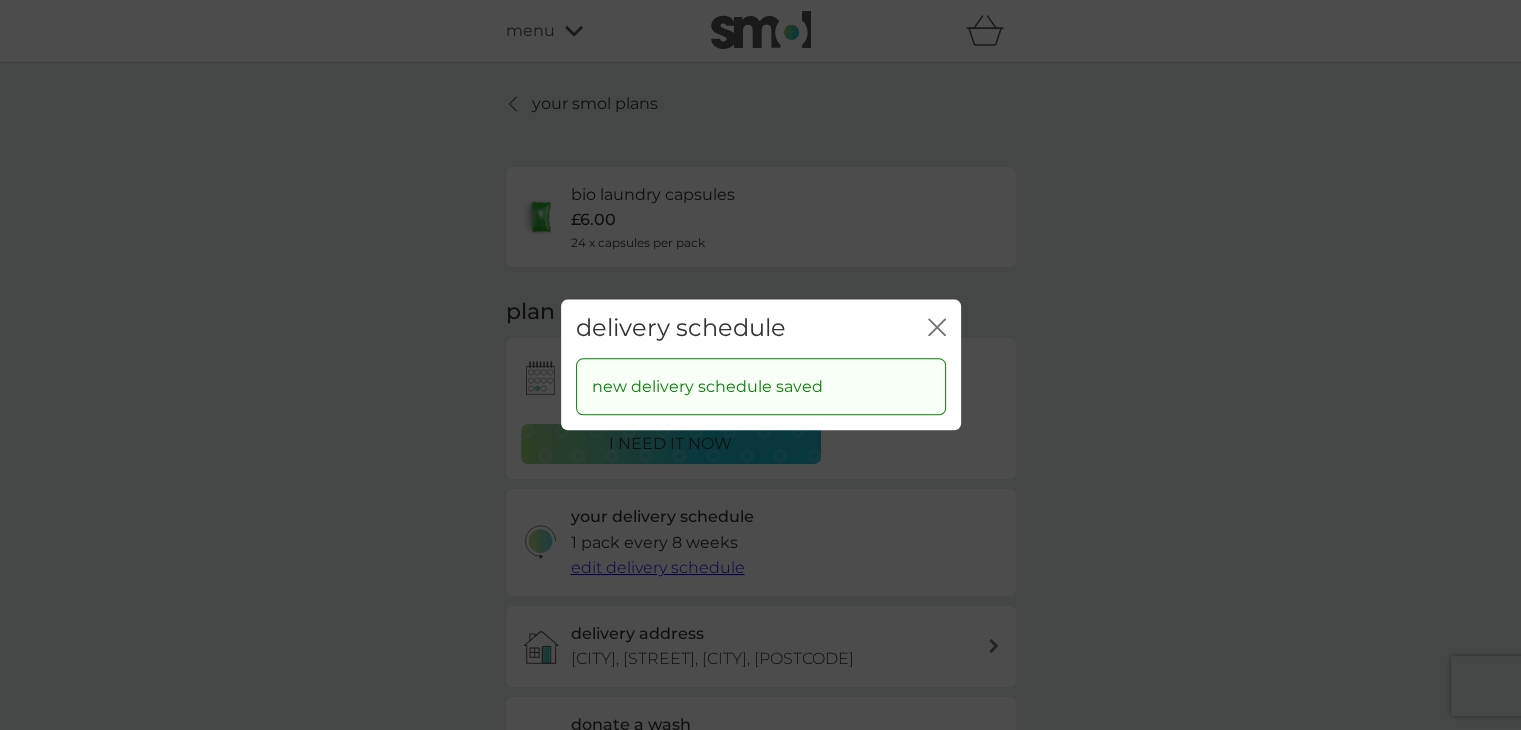 click 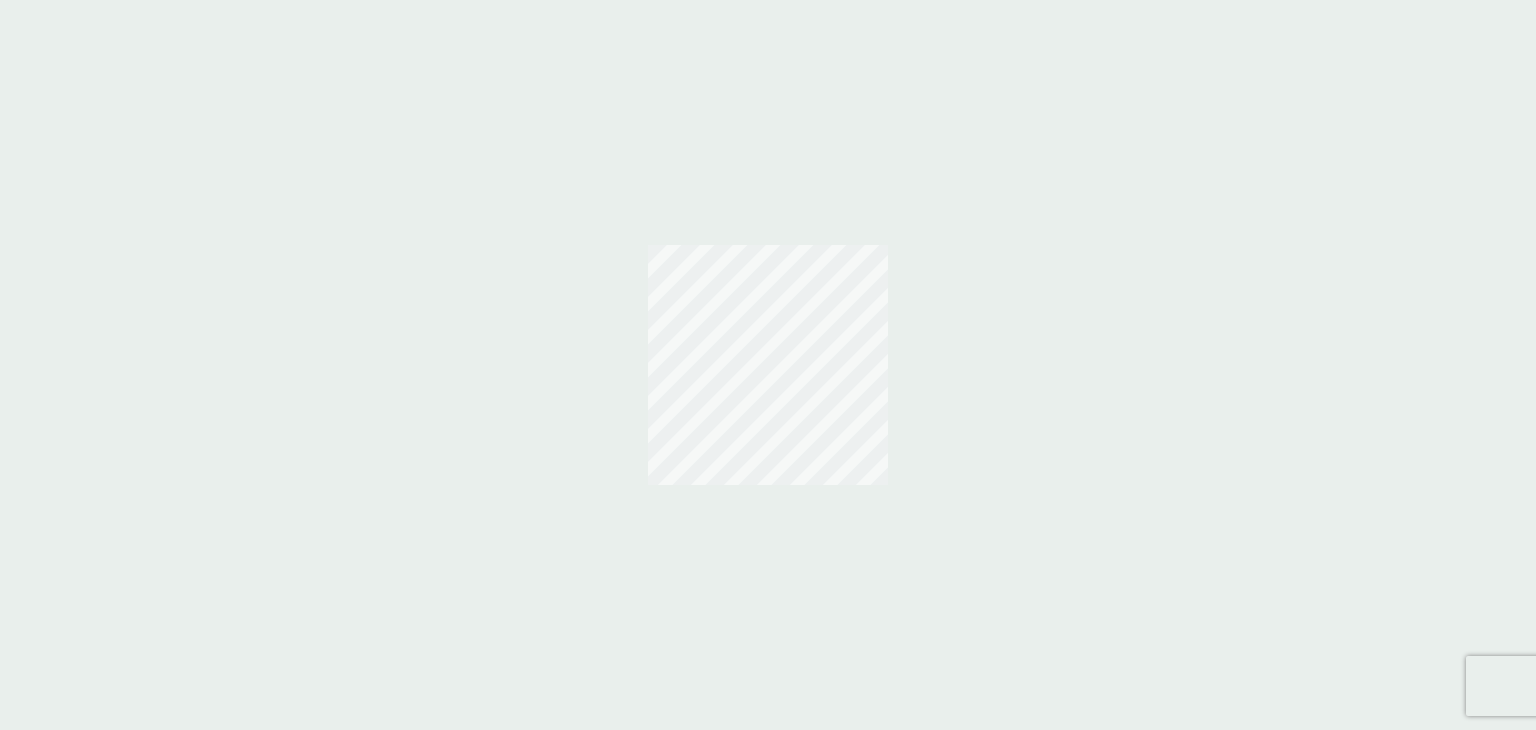 scroll, scrollTop: 0, scrollLeft: 0, axis: both 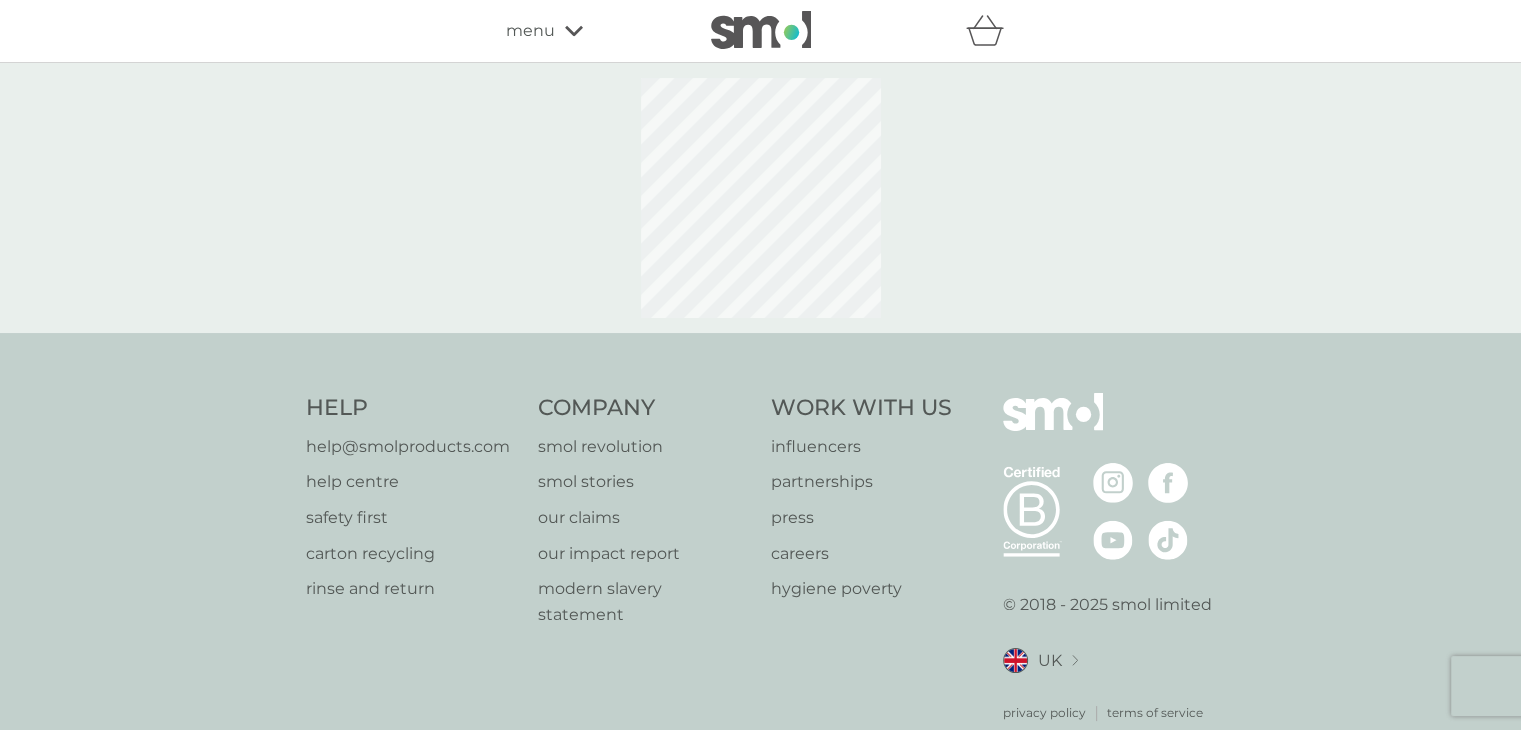 select on "112" 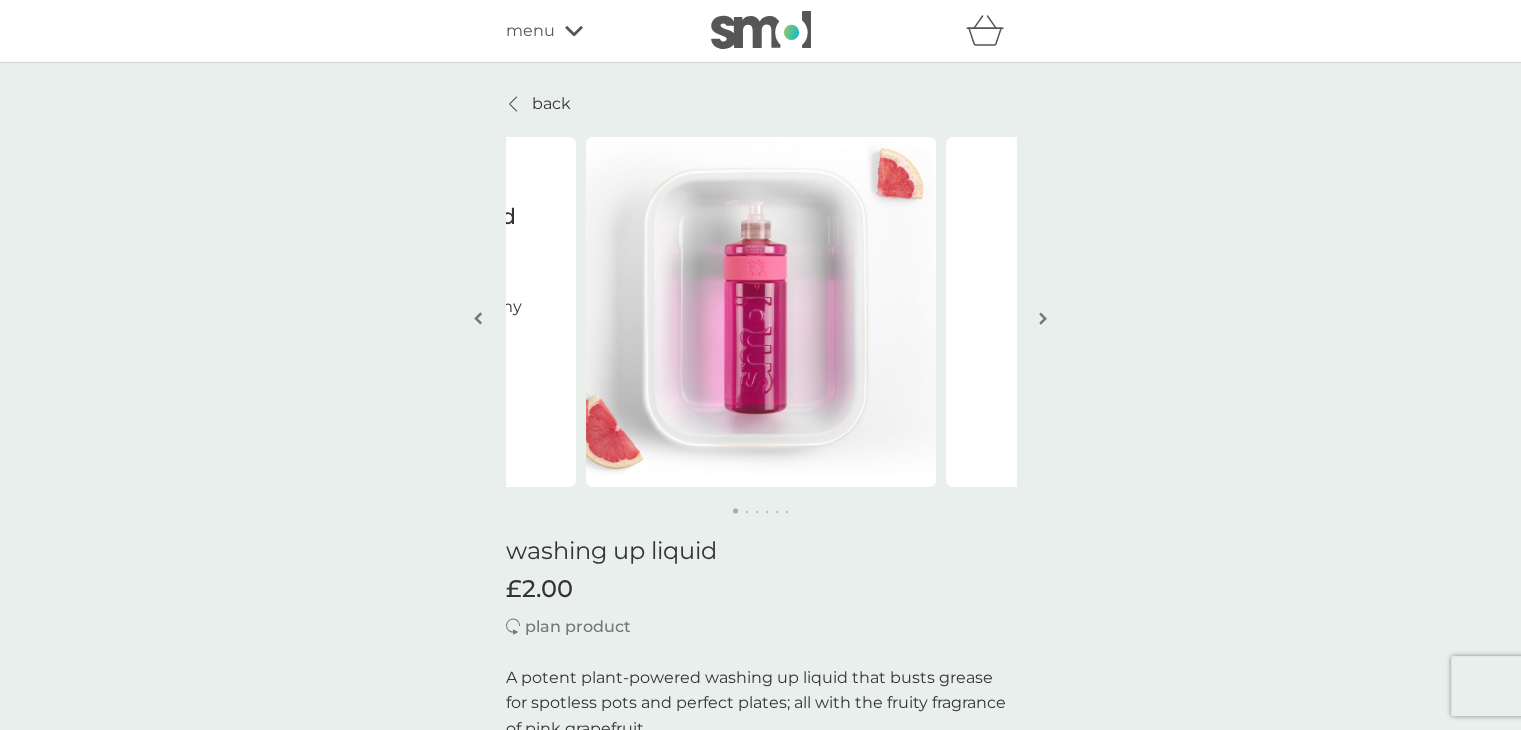 scroll, scrollTop: 145, scrollLeft: 0, axis: vertical 